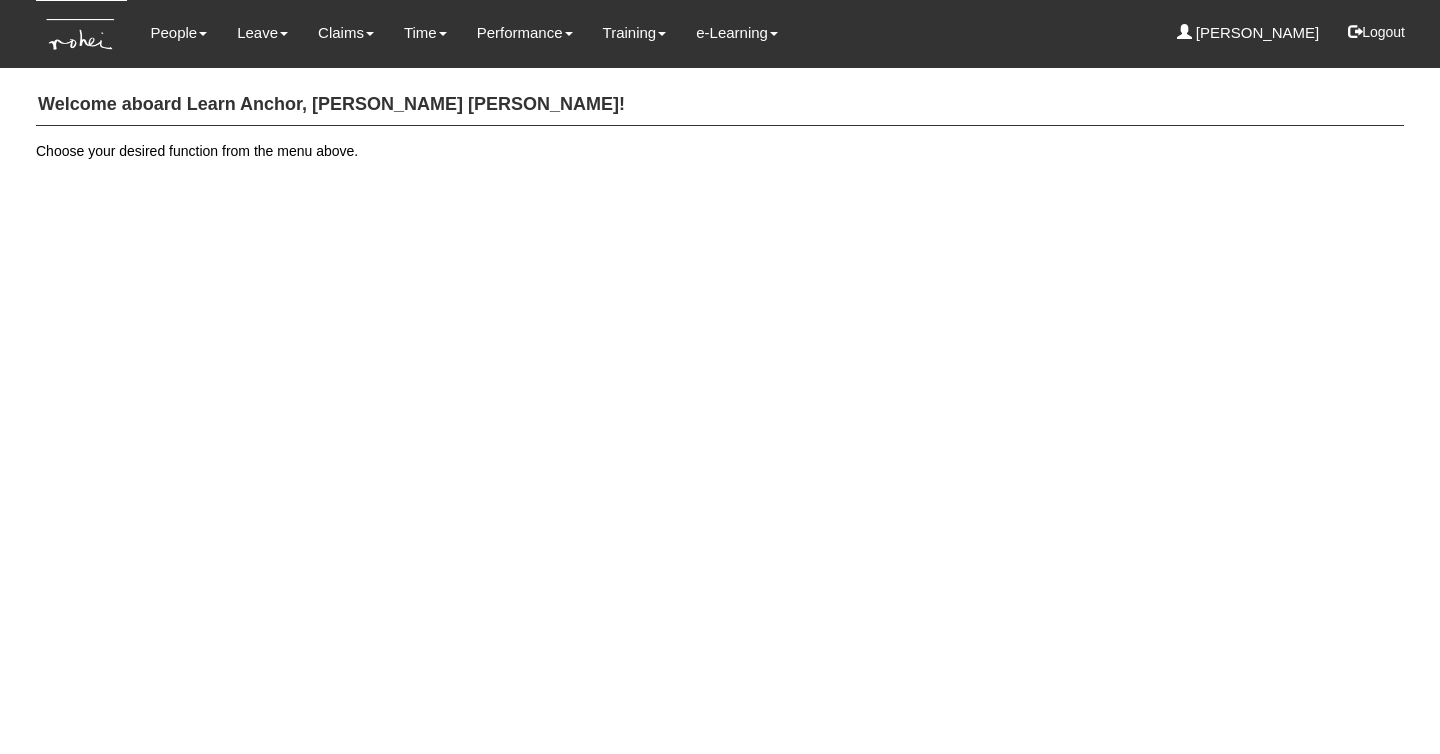 scroll, scrollTop: 0, scrollLeft: 0, axis: both 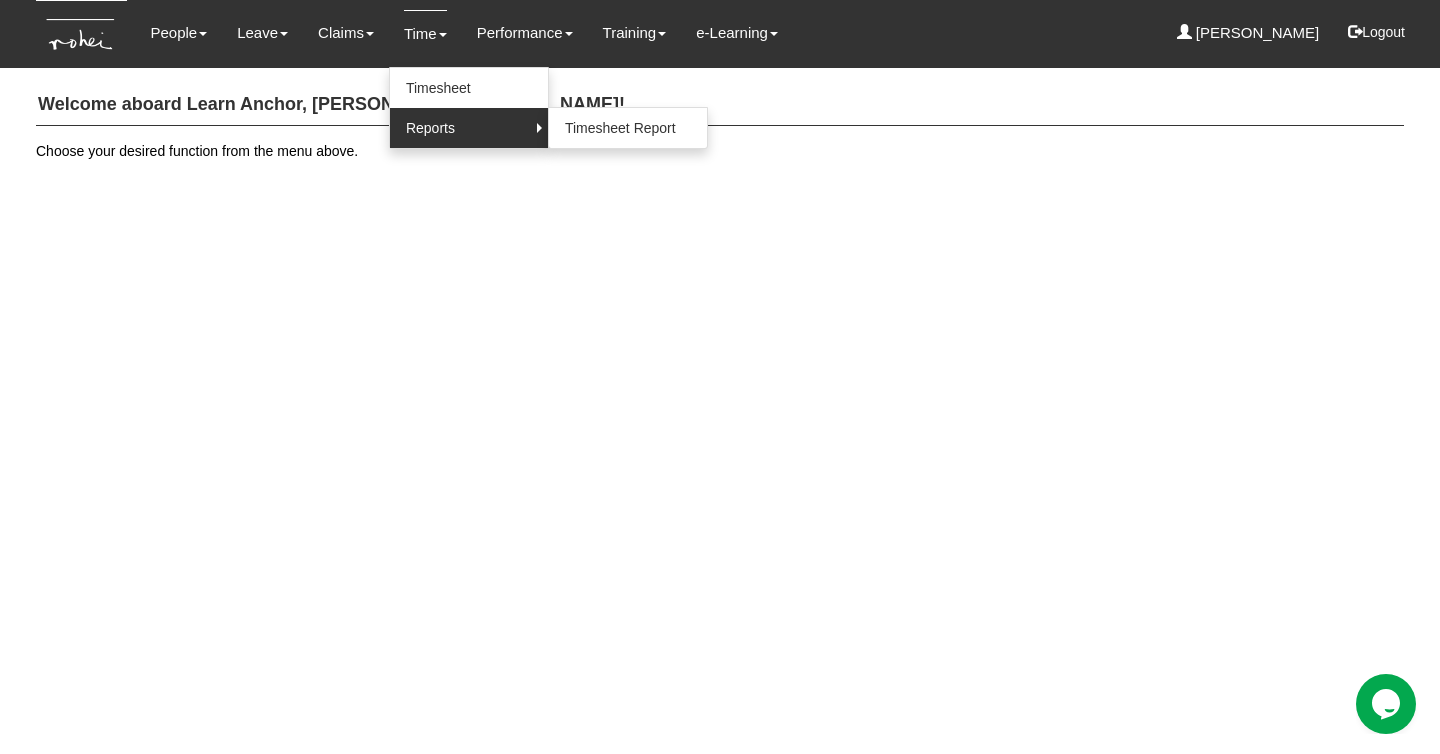 click on "Reports" at bounding box center [469, 128] 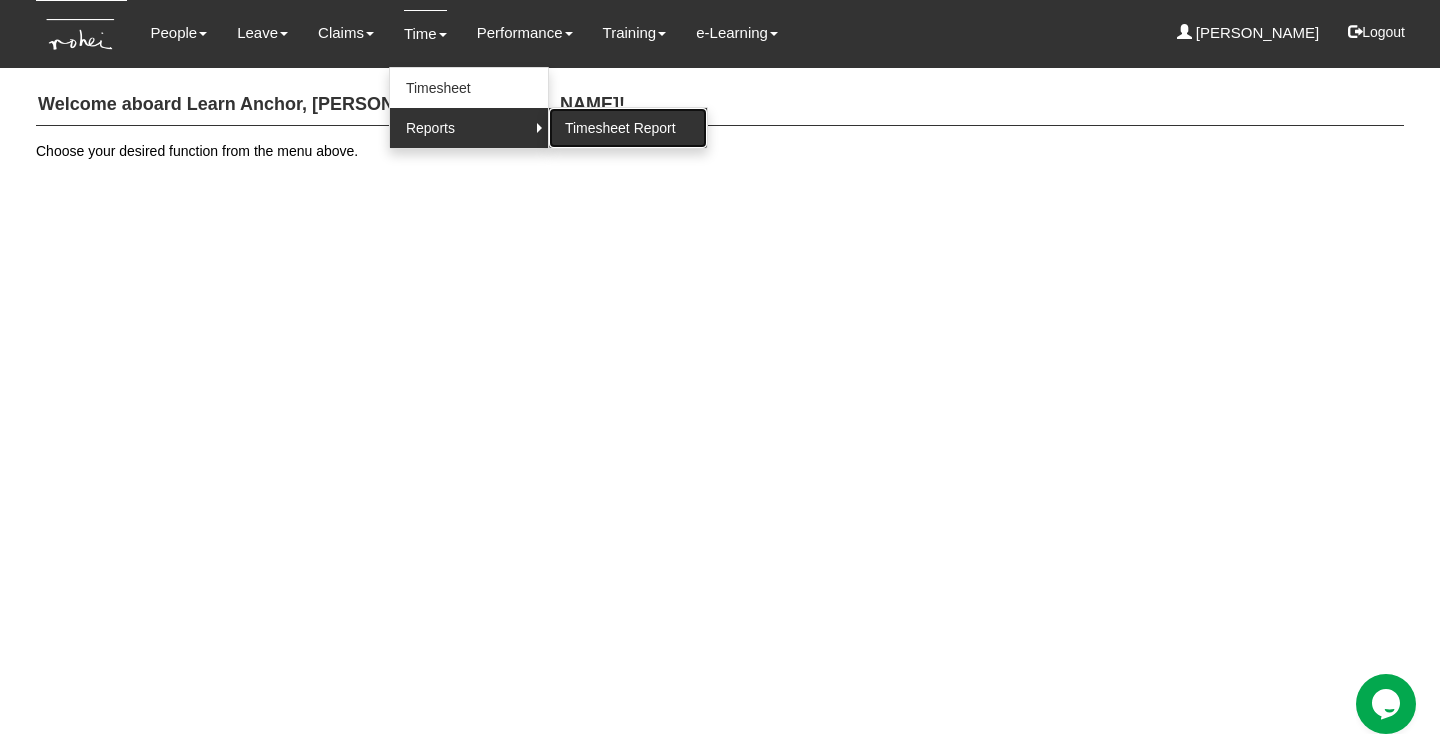 click on "Timesheet Report" at bounding box center [628, 128] 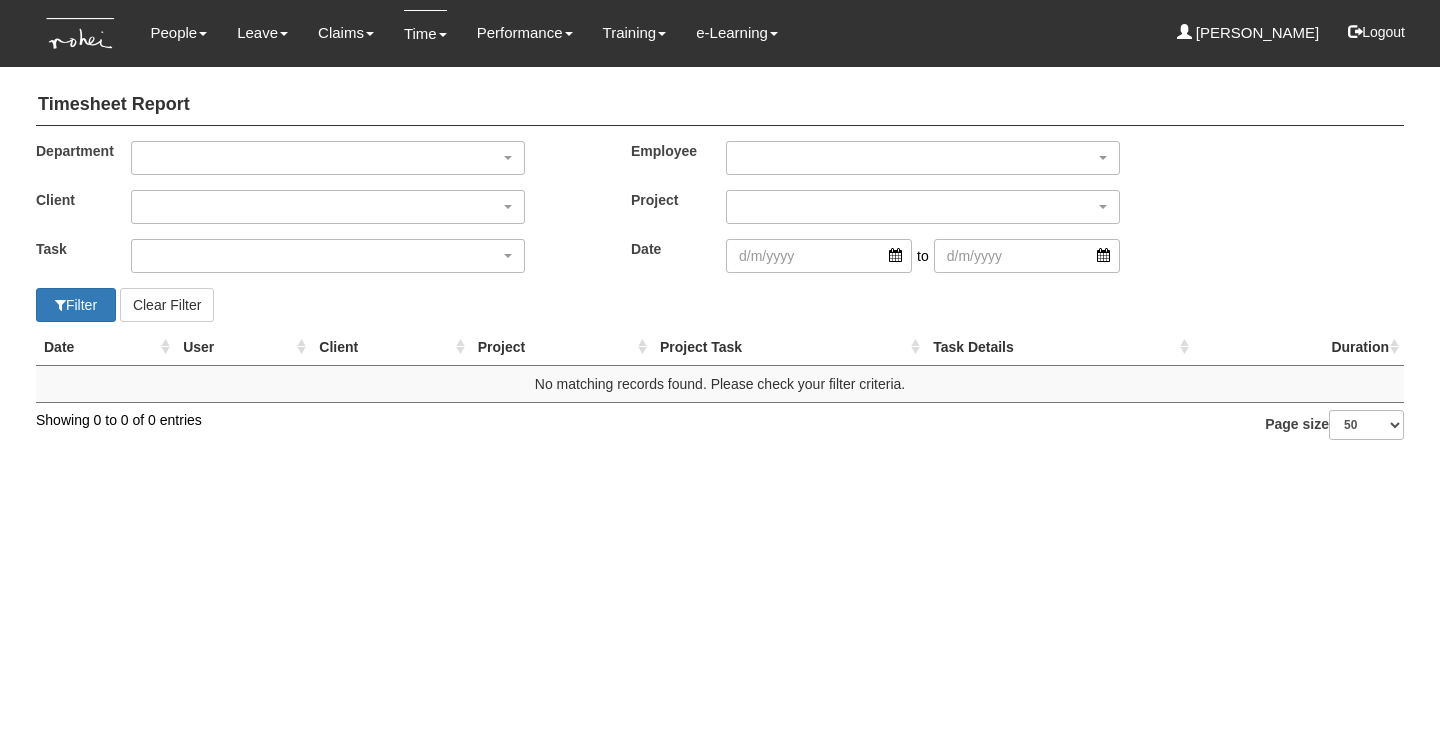 select on "50" 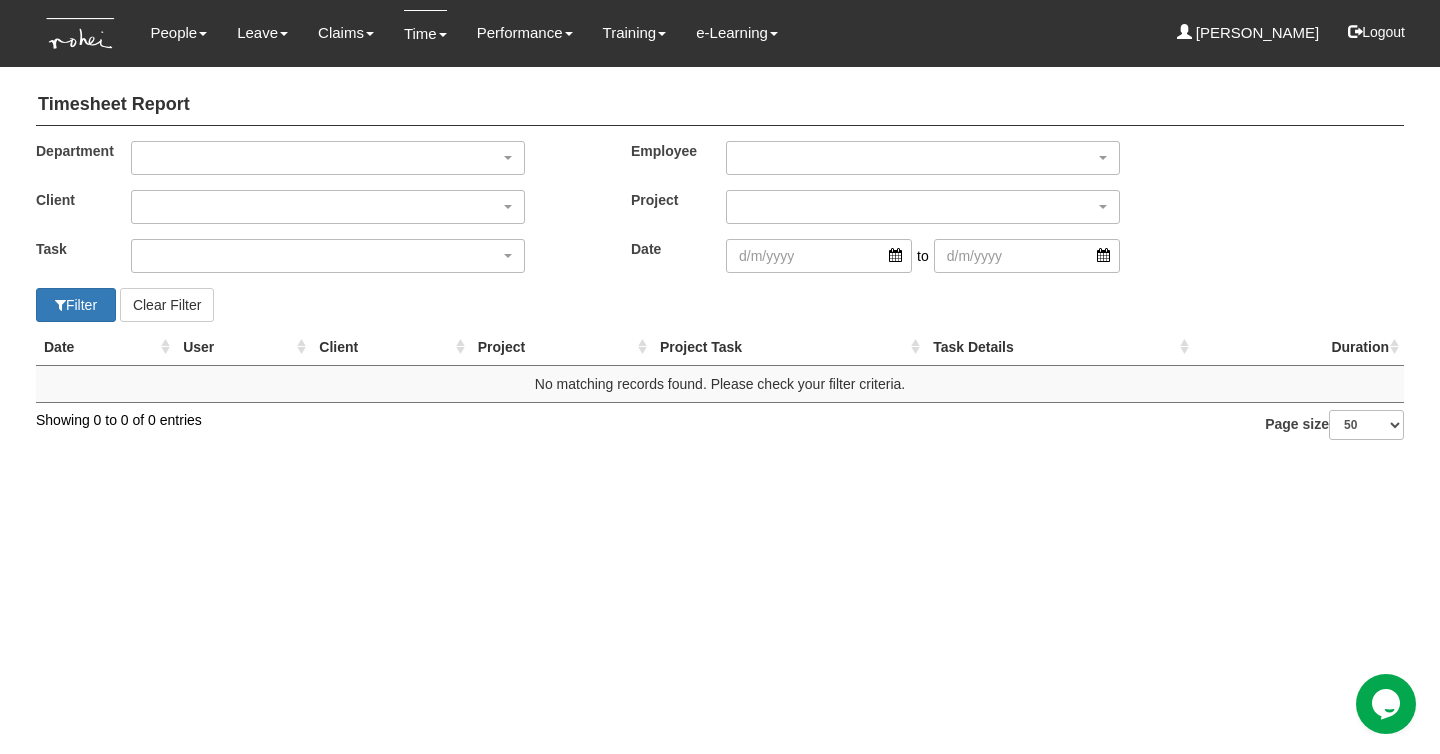 scroll, scrollTop: 0, scrollLeft: 0, axis: both 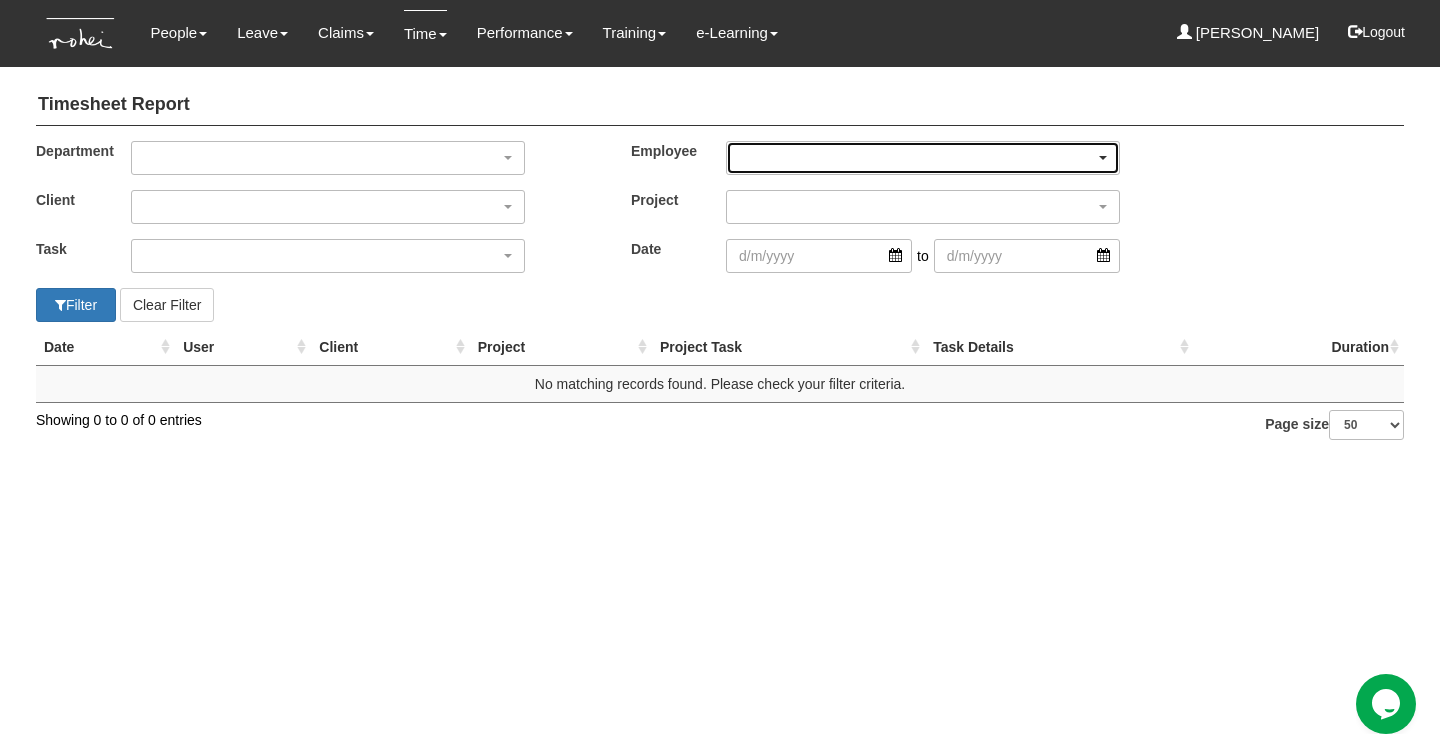 click at bounding box center (923, 158) 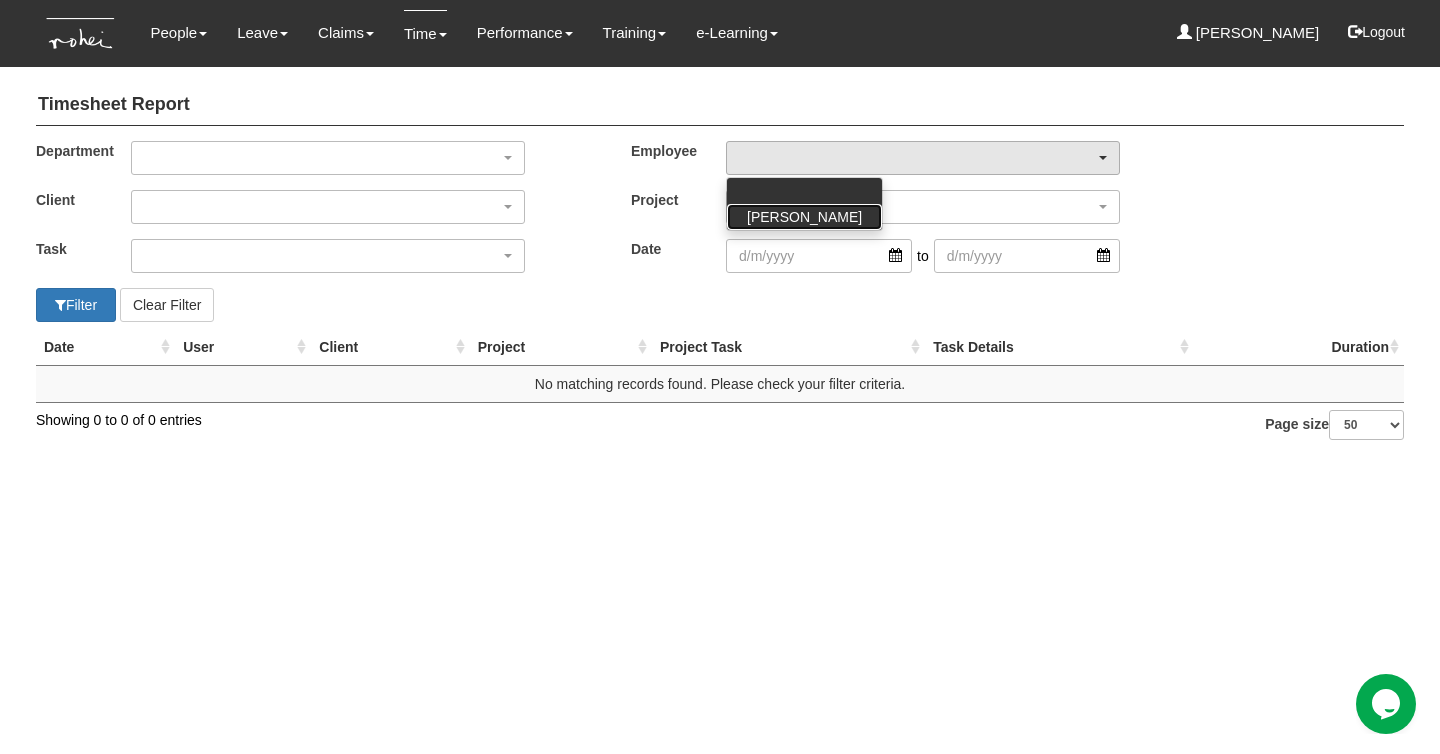 click on "[PERSON_NAME]" at bounding box center [804, 217] 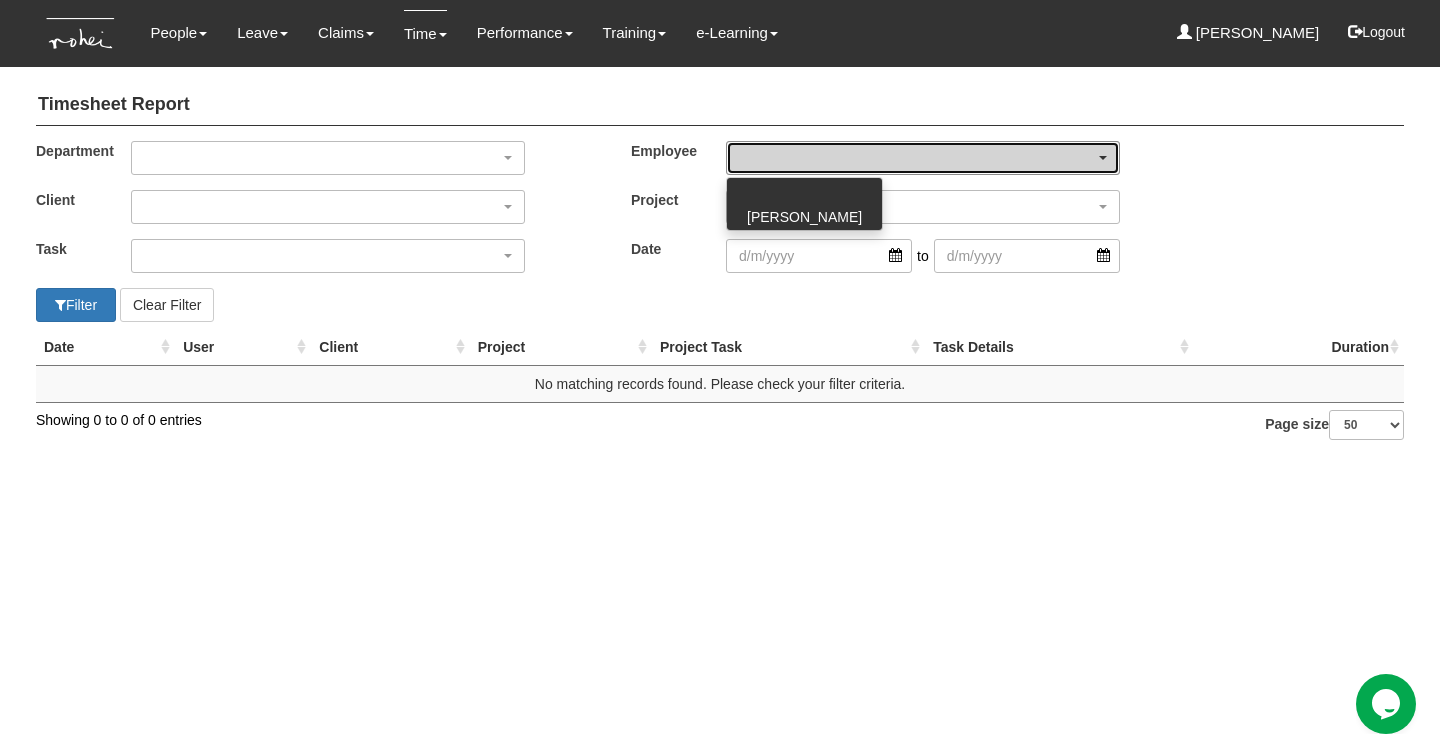 select on "a7f0dbea-ae7b-40c2-8f8f-fa67f6692632" 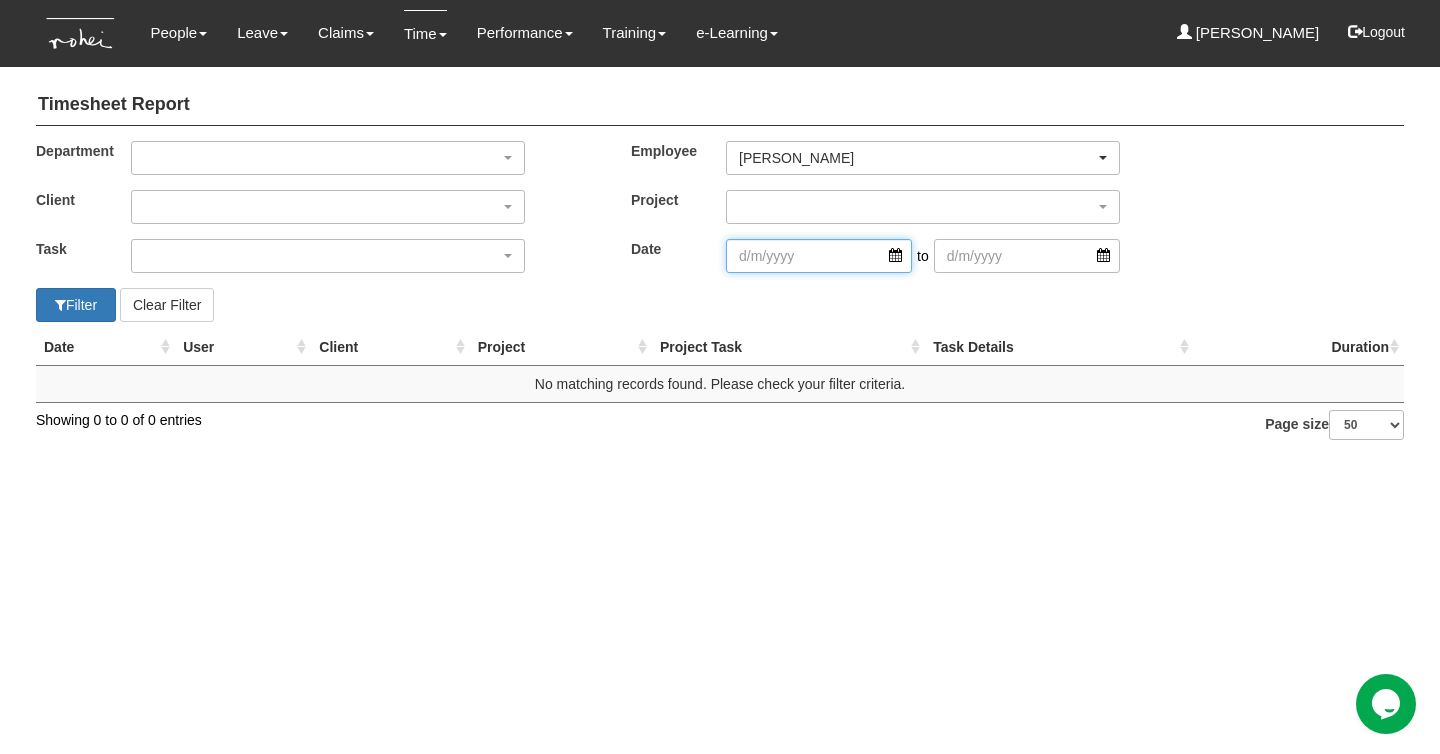 click at bounding box center [819, 256] 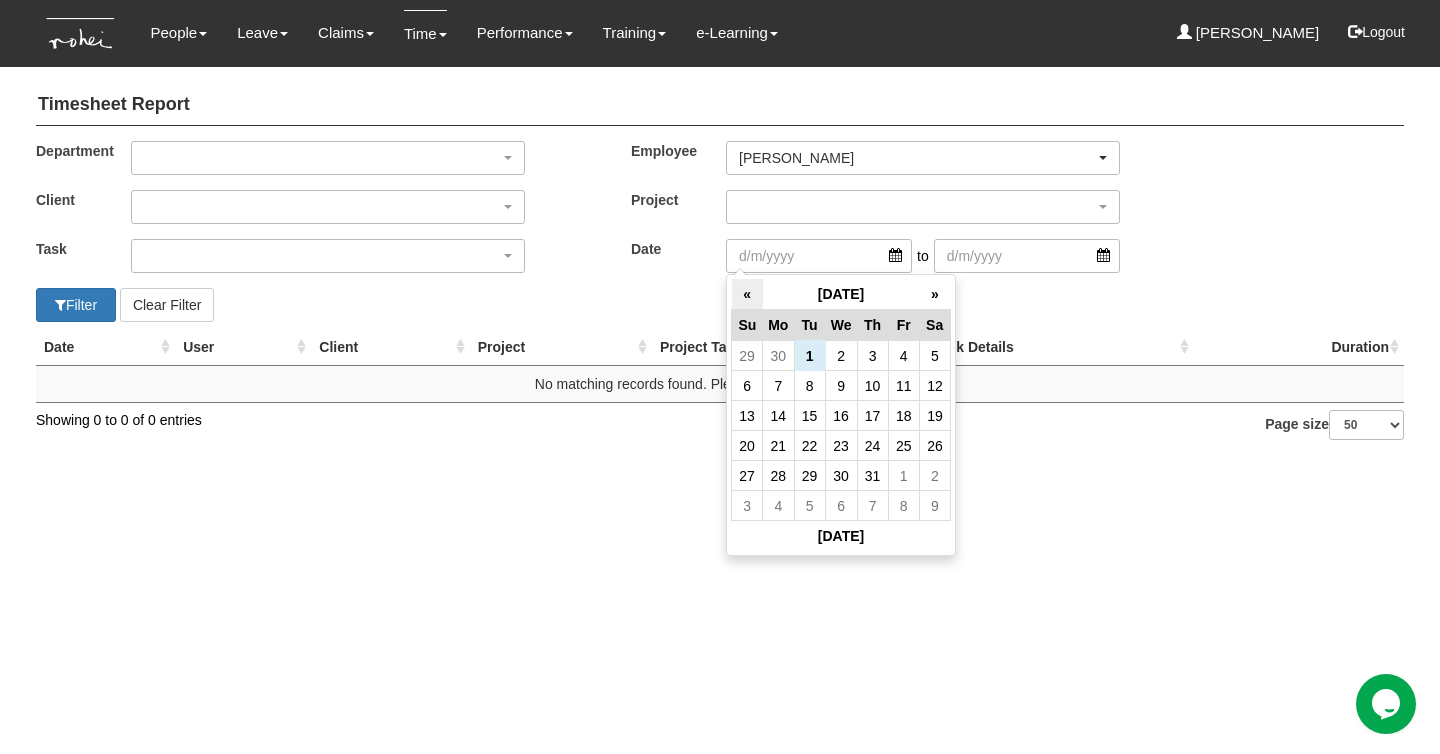 click on "«" at bounding box center (747, 294) 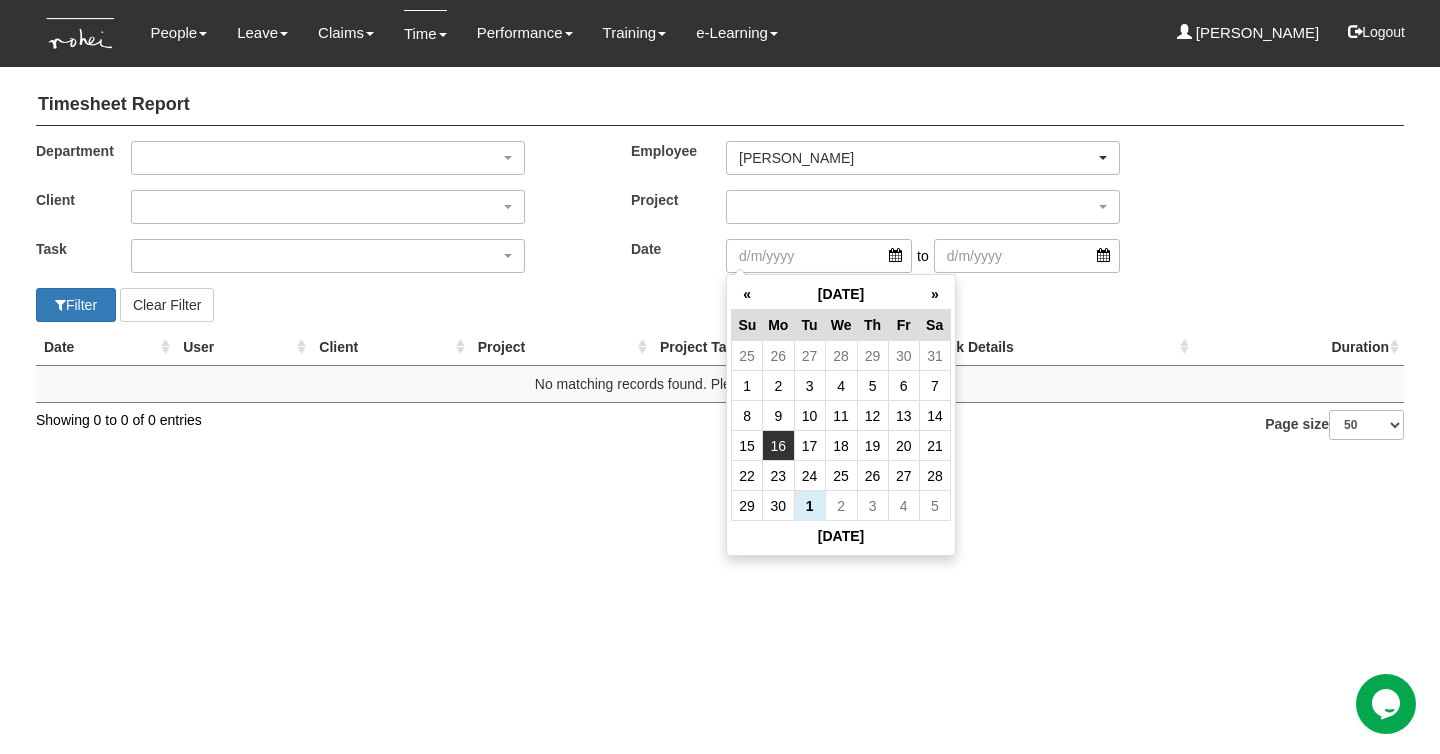 click on "16" at bounding box center (778, 446) 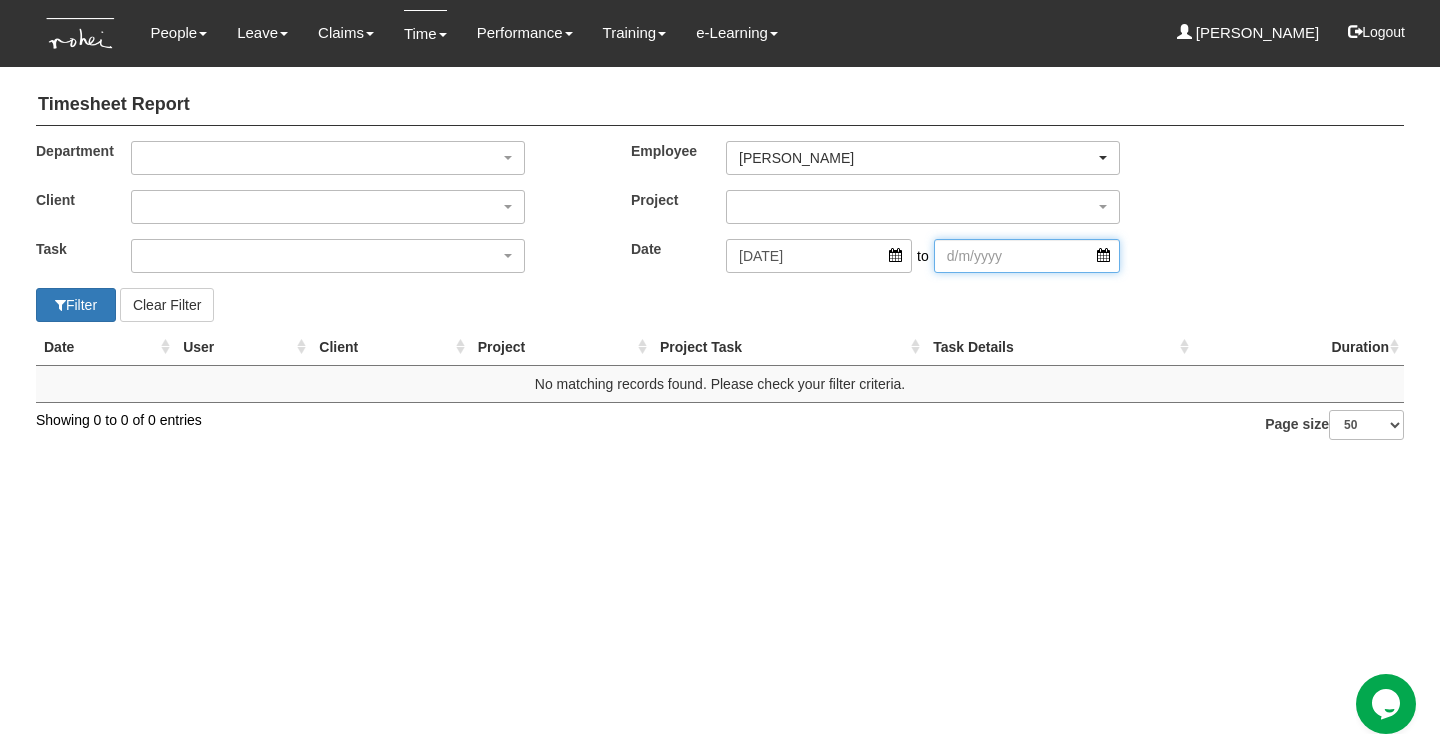 click at bounding box center [1027, 256] 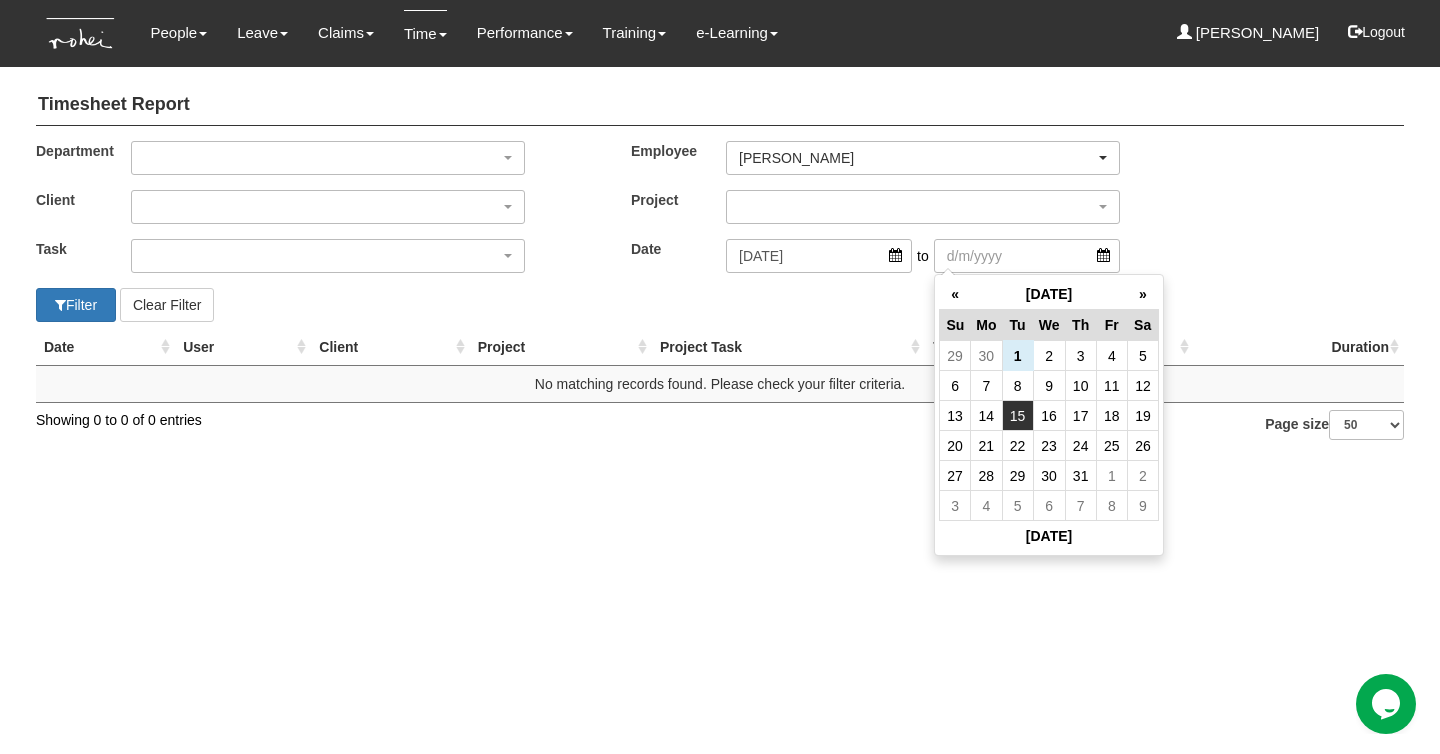 click on "15" at bounding box center (1017, 416) 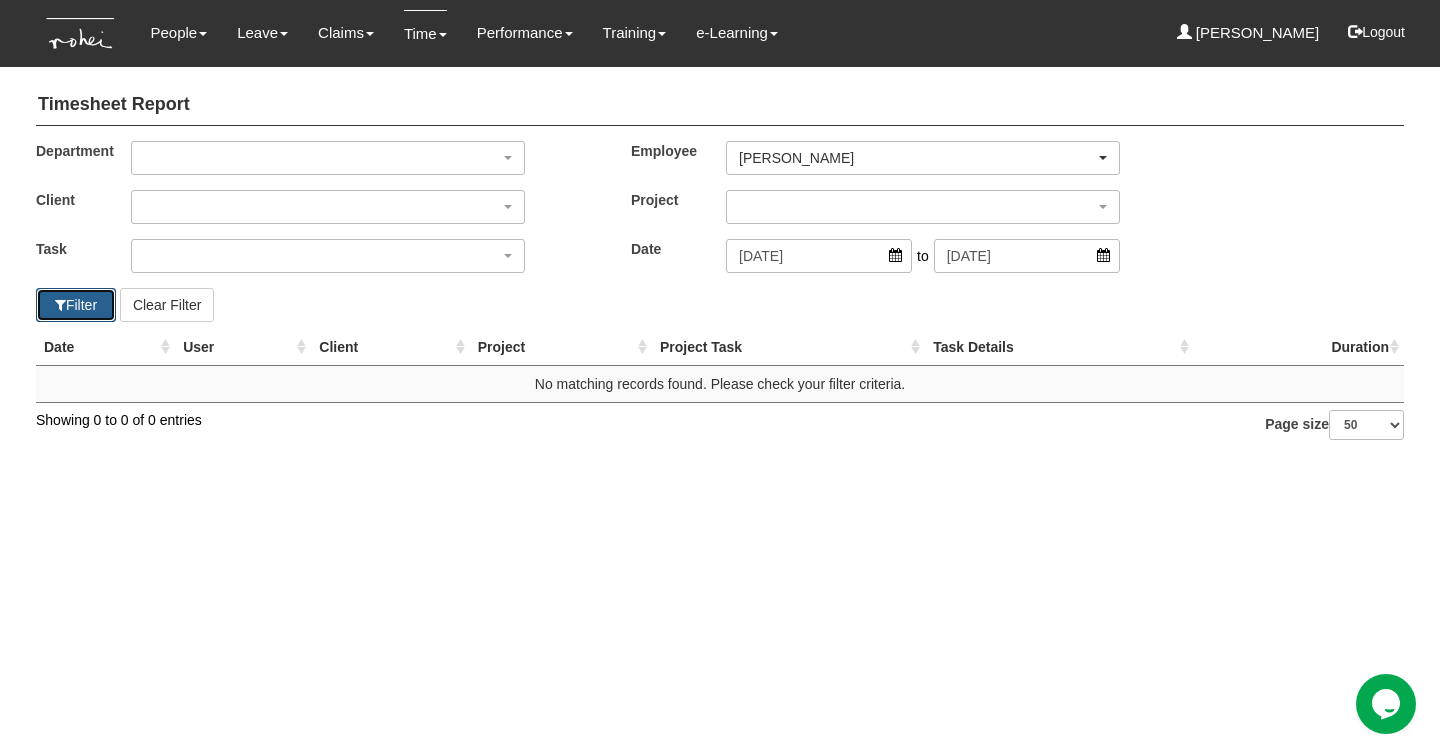 click on "Filter" at bounding box center (76, 305) 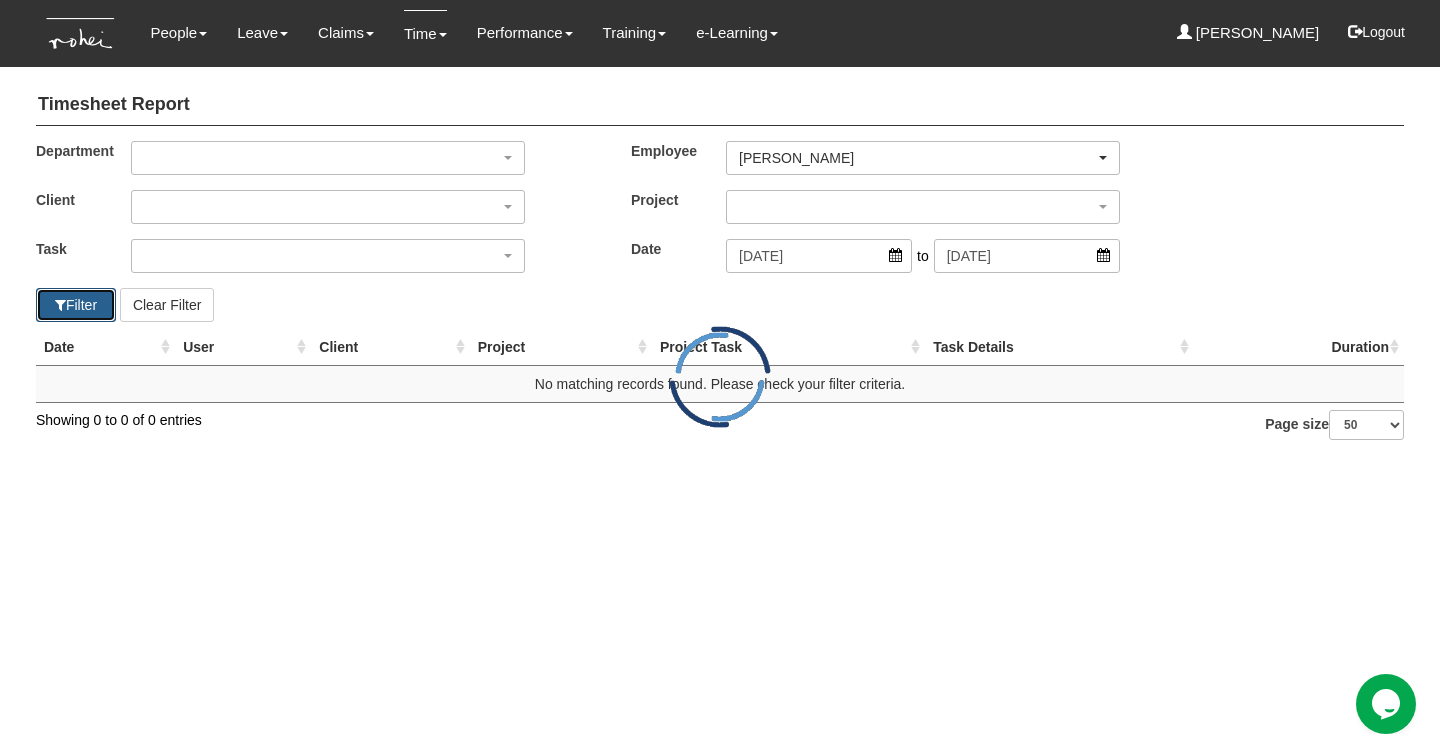 select on "50" 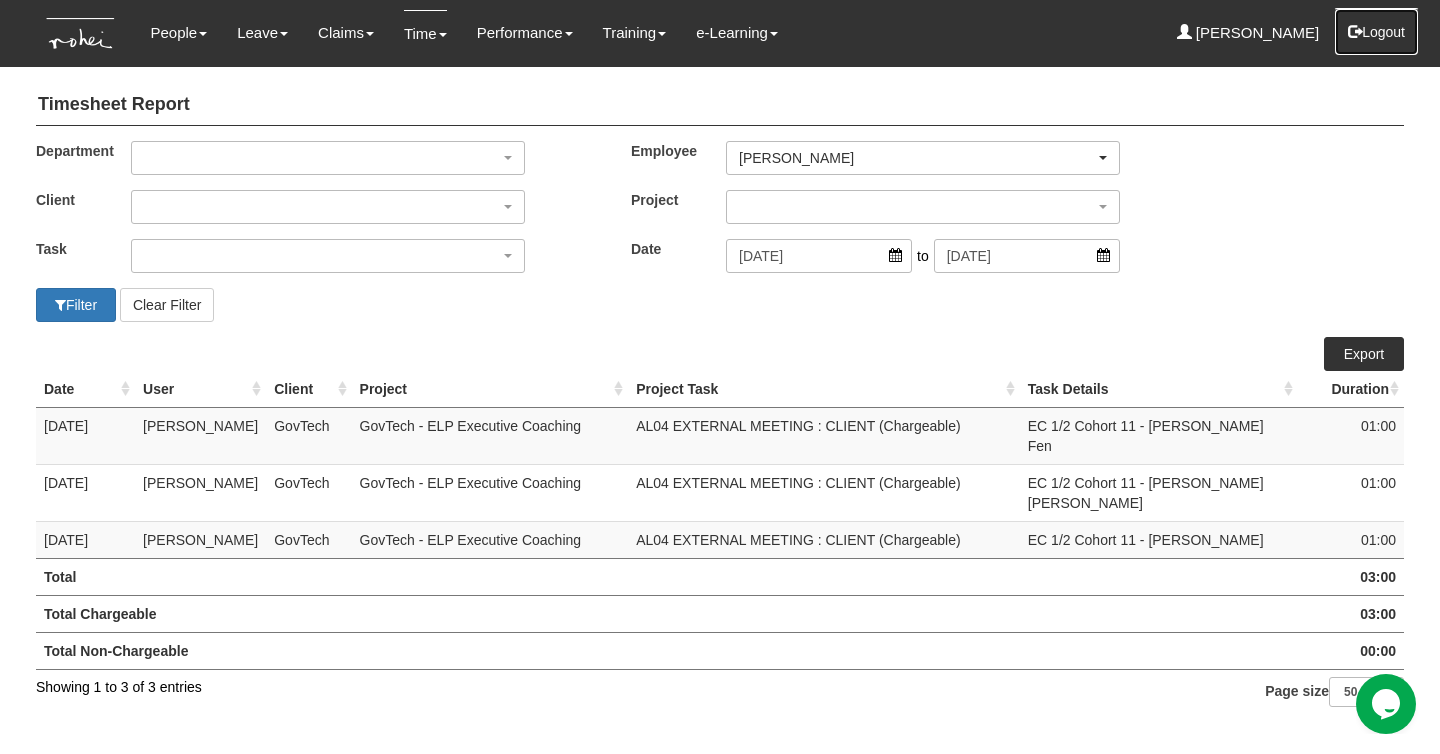 click on "Logout" at bounding box center (1376, 32) 